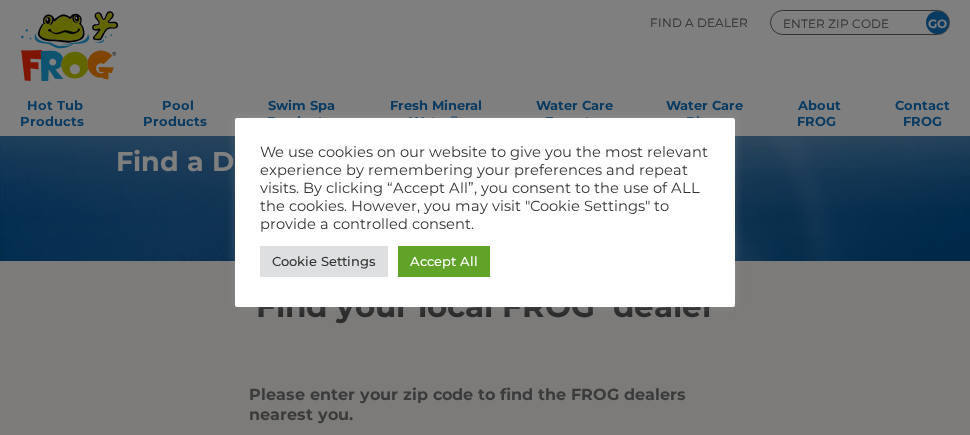scroll, scrollTop: 0, scrollLeft: 0, axis: both 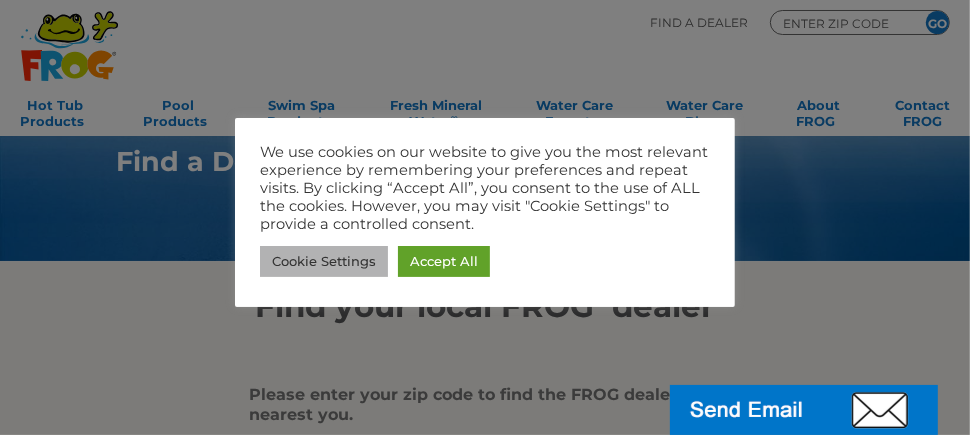 click on "Cookie Settings" at bounding box center [324, 261] 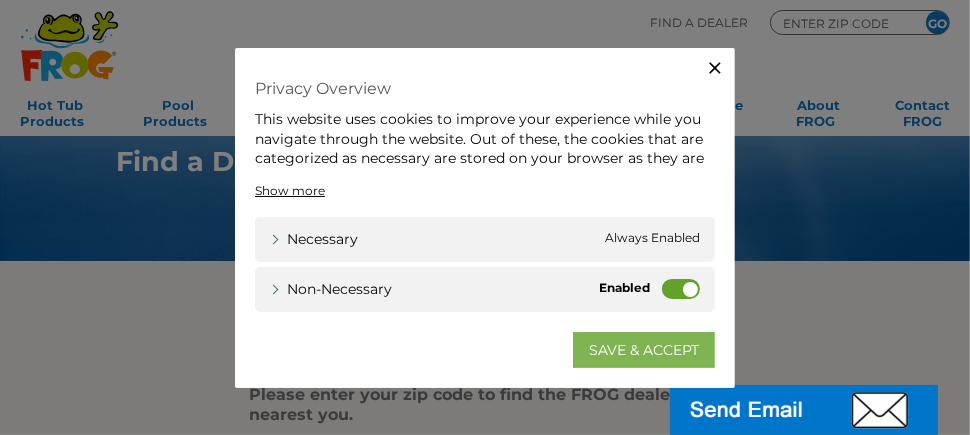 click on "SAVE & ACCEPT" at bounding box center [644, 350] 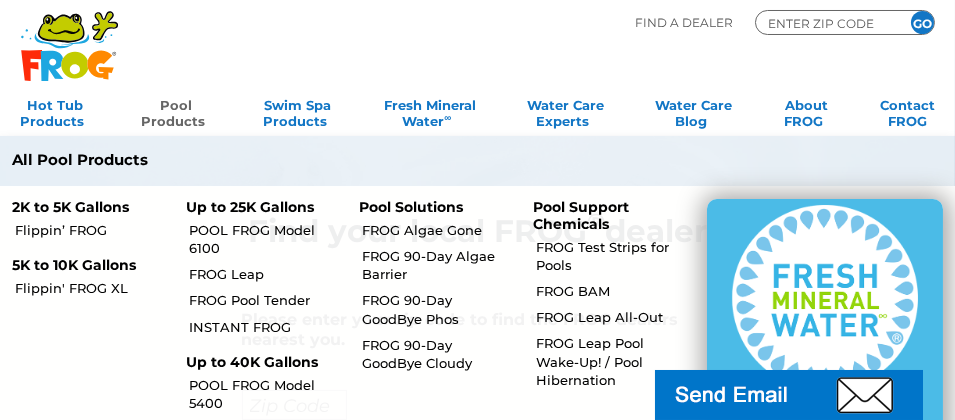 scroll, scrollTop: 100, scrollLeft: 0, axis: vertical 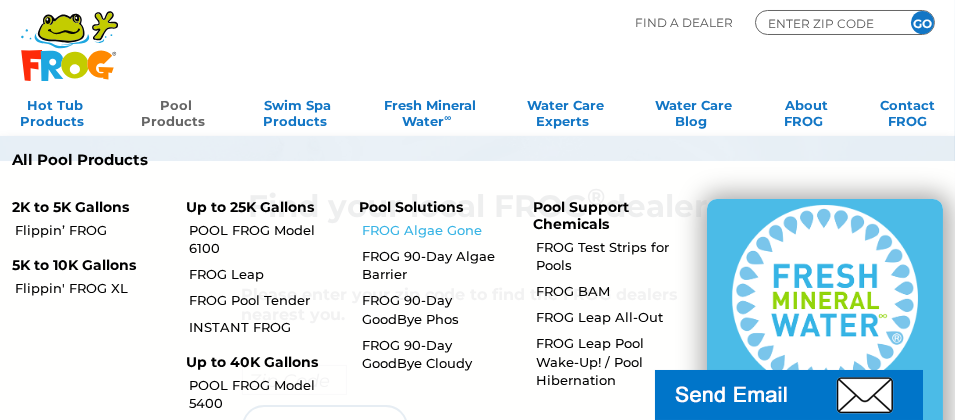 click on "FROG Algae Gone" at bounding box center [439, 230] 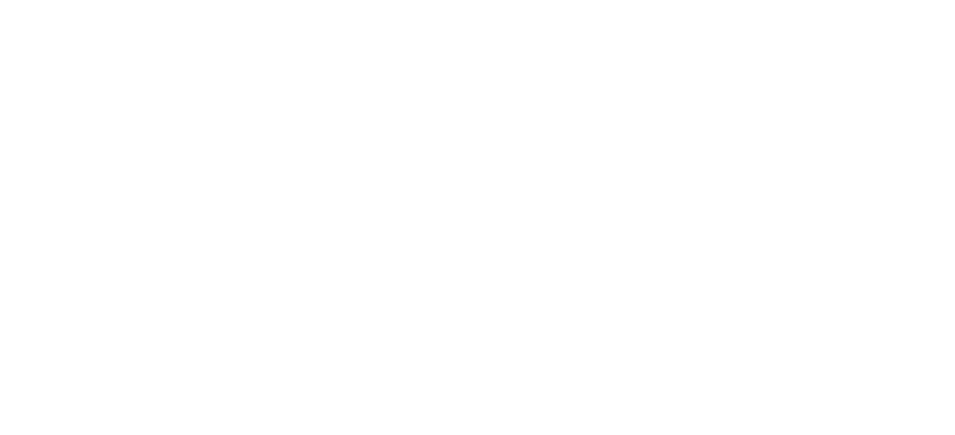 scroll, scrollTop: 0, scrollLeft: 0, axis: both 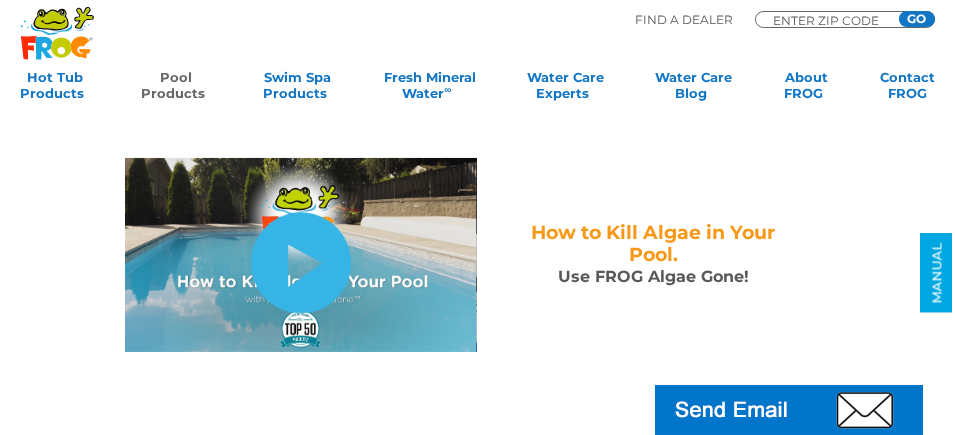 click on "hide-me" at bounding box center [301, 262] 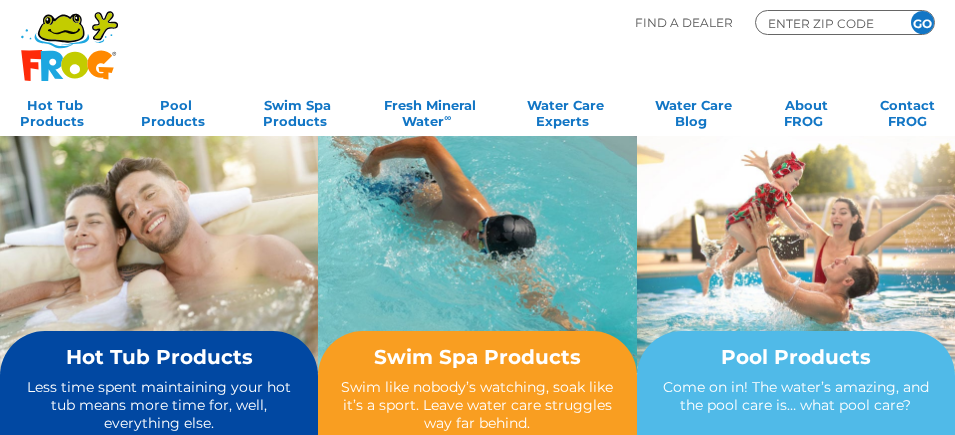 scroll, scrollTop: 0, scrollLeft: 0, axis: both 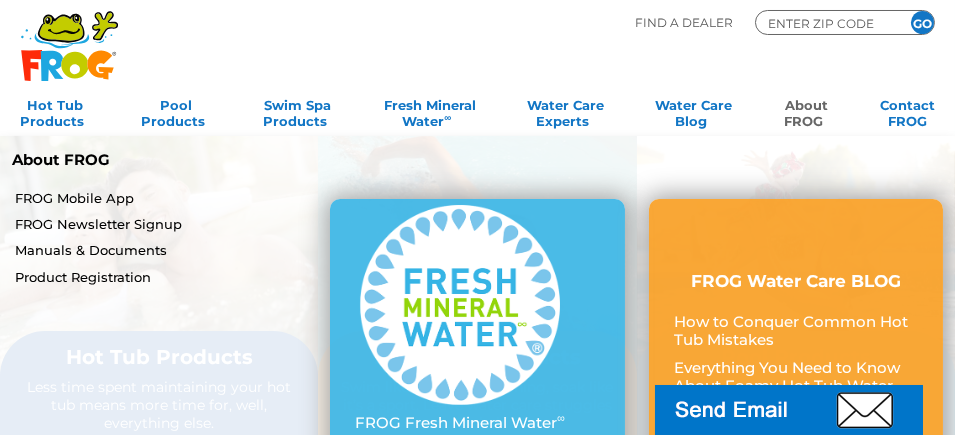 click on "About  FROG" at bounding box center [806, 111] 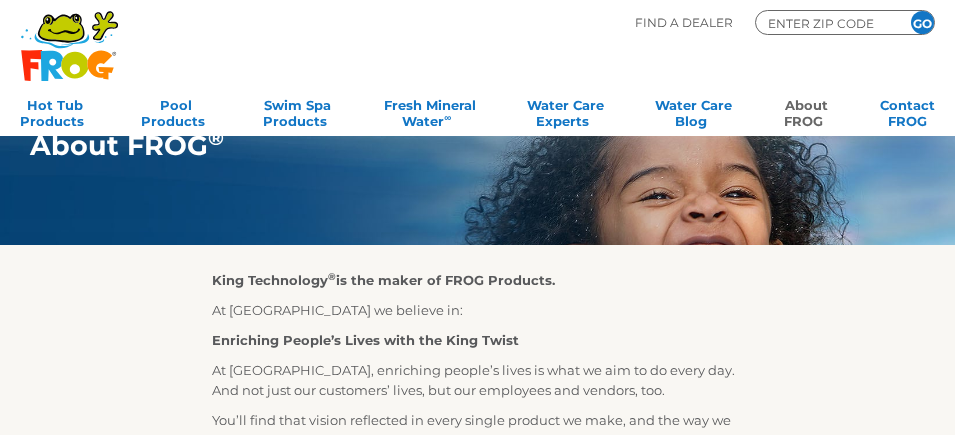 scroll, scrollTop: 0, scrollLeft: 0, axis: both 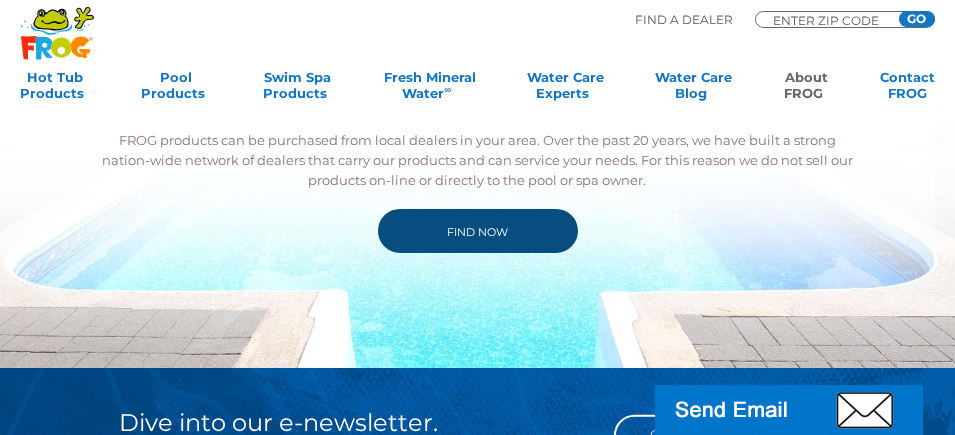 click on "Find Now" at bounding box center (478, 231) 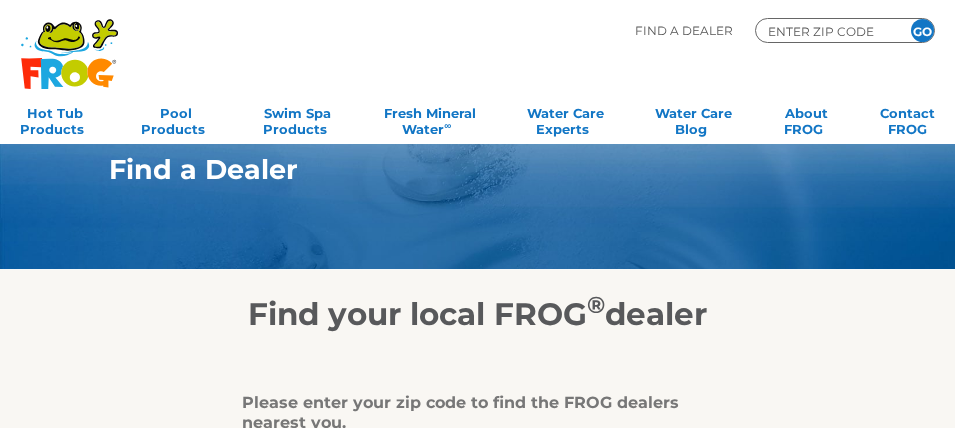scroll, scrollTop: 0, scrollLeft: 0, axis: both 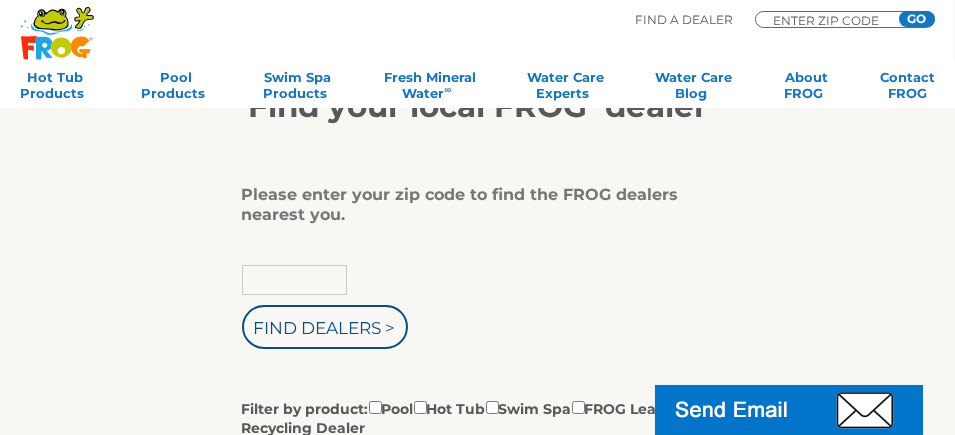 click at bounding box center (294, 280) 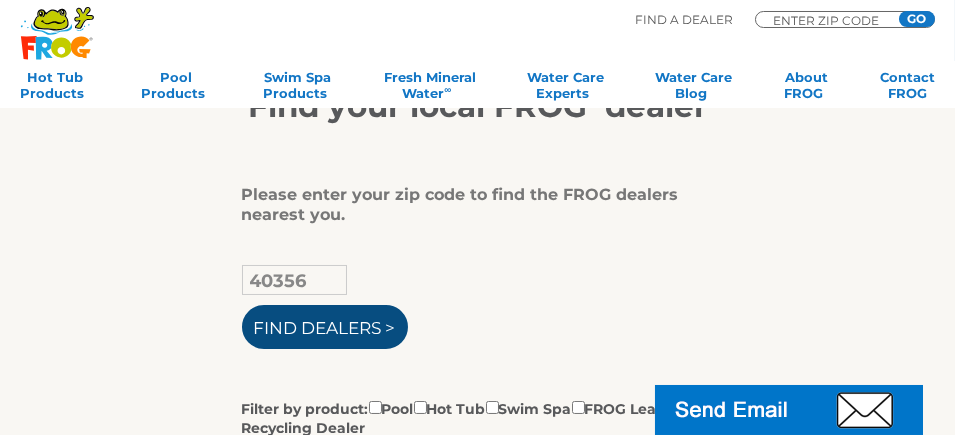 type on "40356" 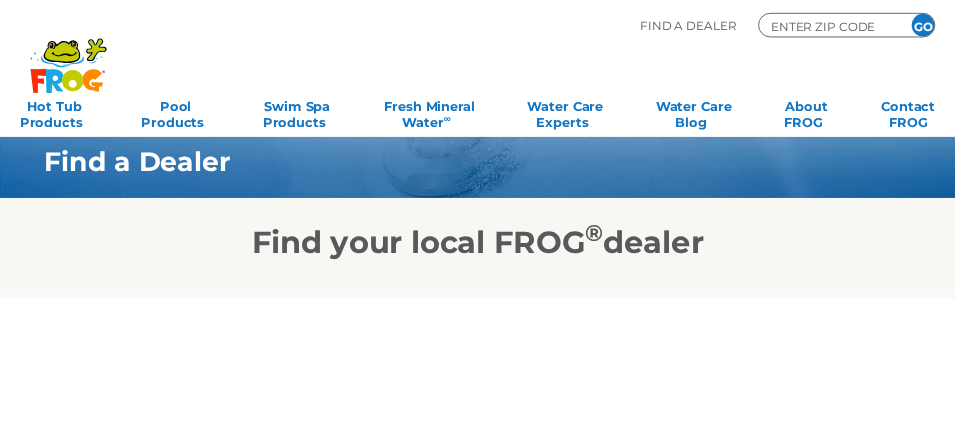 scroll, scrollTop: 0, scrollLeft: 0, axis: both 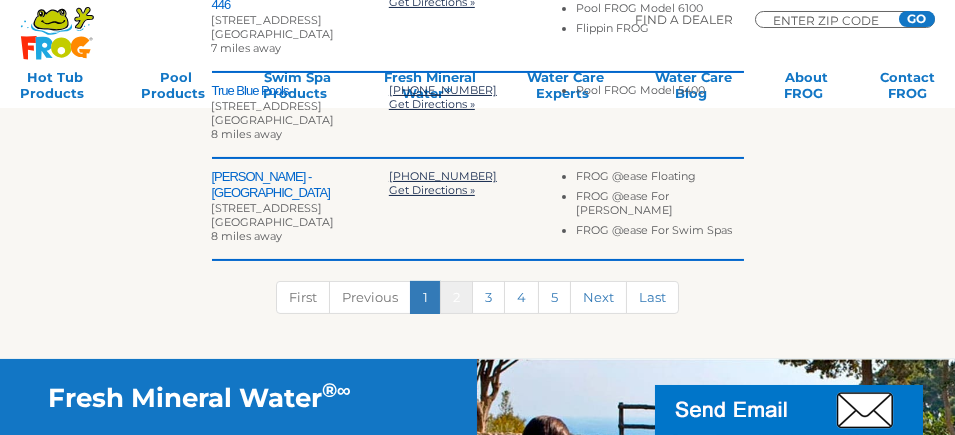 click on "2" at bounding box center [456, 297] 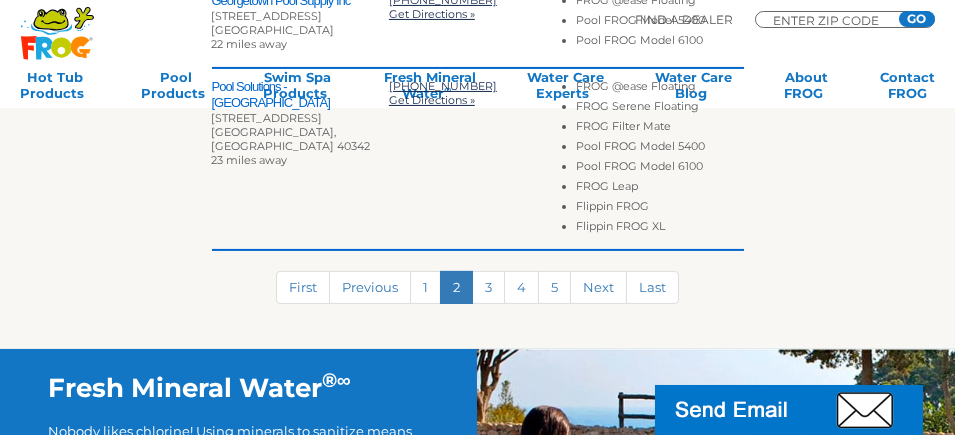 scroll, scrollTop: 1380, scrollLeft: 0, axis: vertical 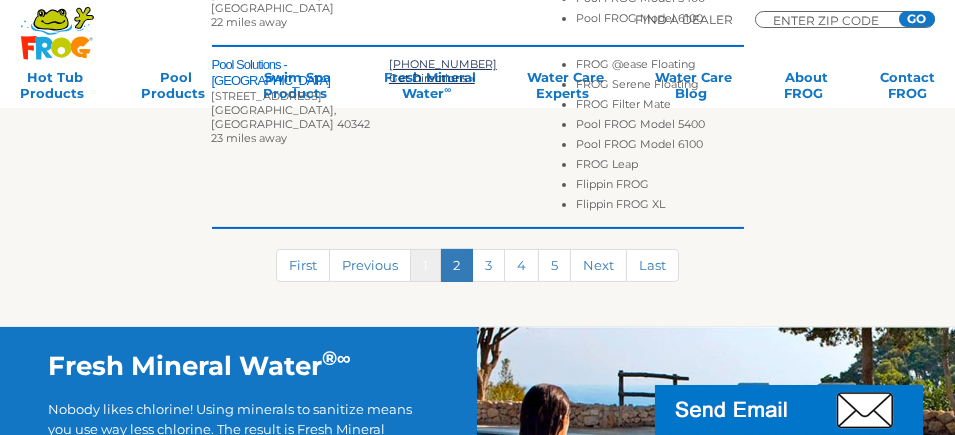 click on "1" at bounding box center (425, 265) 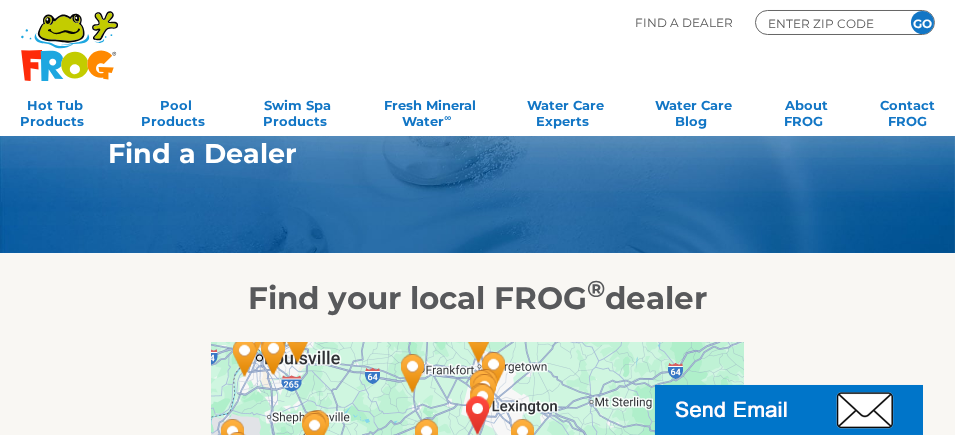 scroll, scrollTop: 0, scrollLeft: 0, axis: both 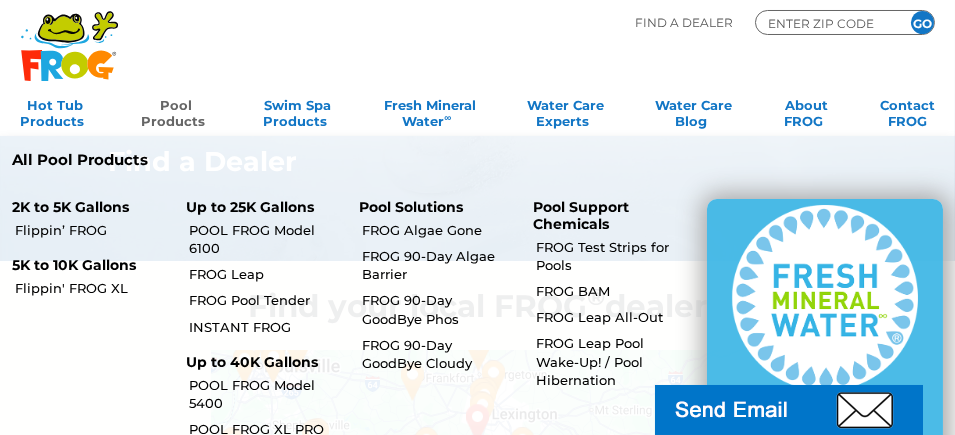 click on "Pool  Products" at bounding box center (176, 111) 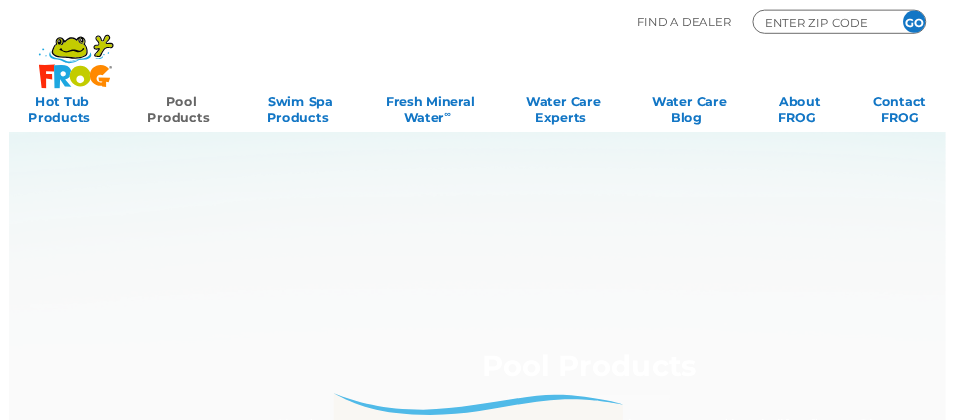 scroll, scrollTop: 0, scrollLeft: 0, axis: both 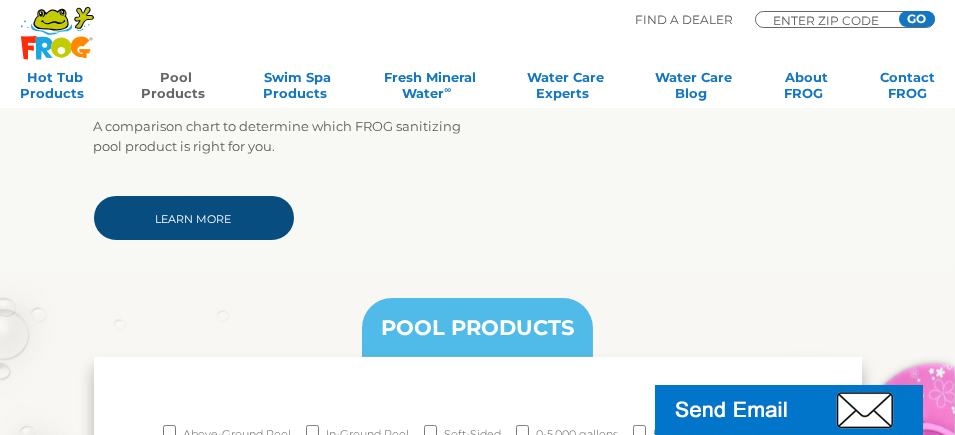 click on "Learn More" at bounding box center [194, 218] 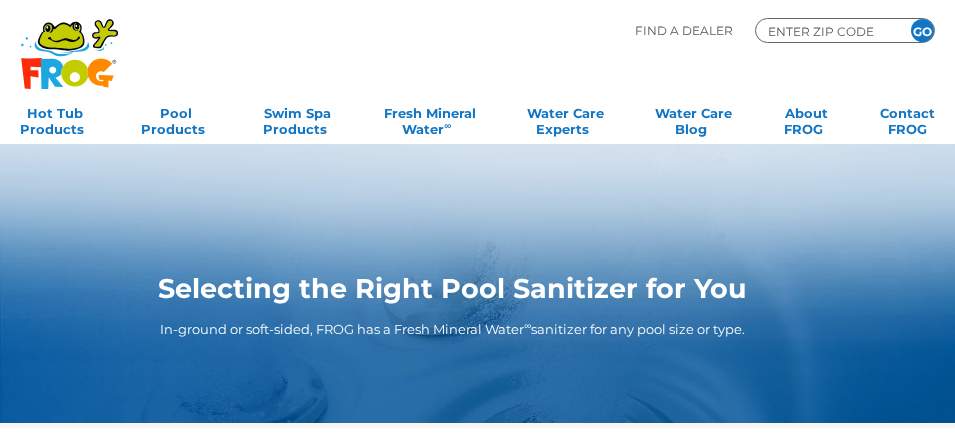 scroll, scrollTop: 0, scrollLeft: 0, axis: both 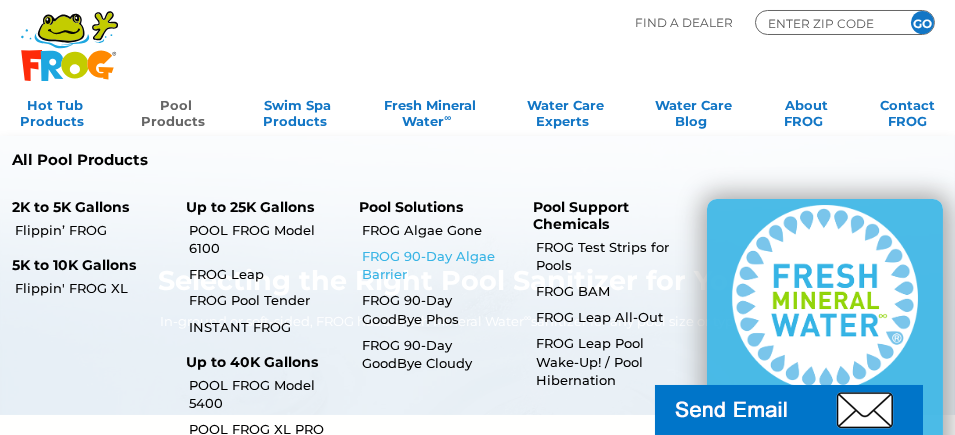 click on "FROG 90-Day Algae Barrier" at bounding box center [439, 265] 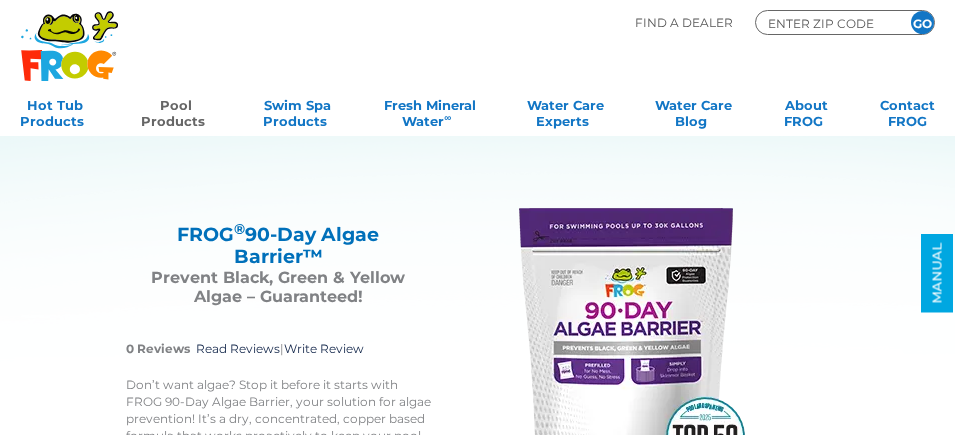 scroll, scrollTop: 0, scrollLeft: 0, axis: both 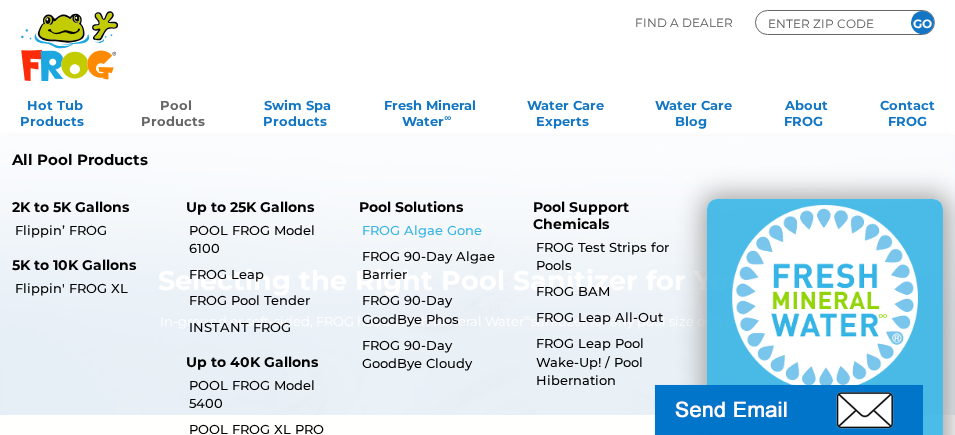 click on "FROG Algae Gone" at bounding box center (439, 230) 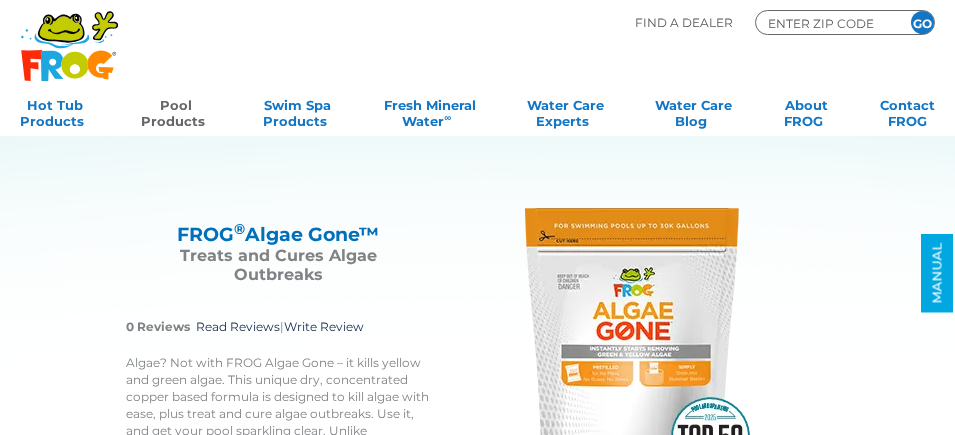 scroll, scrollTop: 0, scrollLeft: 0, axis: both 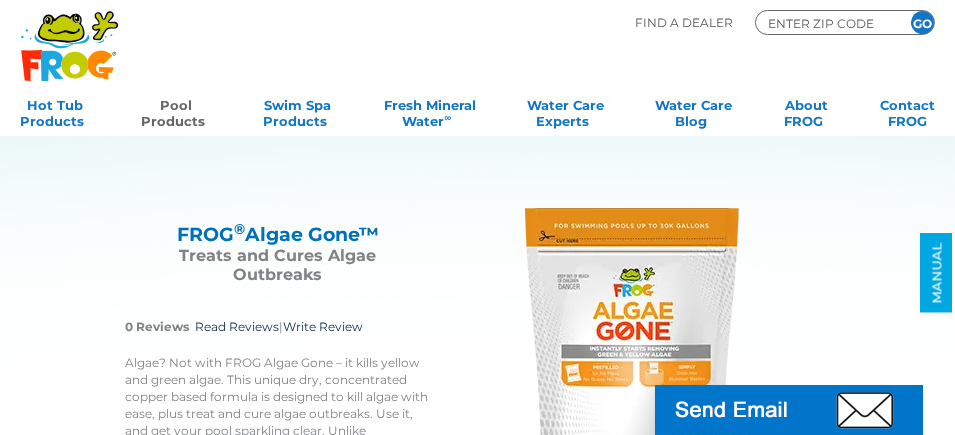 click on ".st130{clip-path:url(#SVGID_2_);fill-rule:evenodd;clip-rule:evenodd;fill:#C3CC00;}
.st131{clip-path:url(#SVGID_2_);fill-rule:evenodd;clip-rule:evenodd;fill:#070606;}
.st132{clip-path:url(#SVGID_2_);fill:#FE2B09;}
.st133{clip-path:url(#SVGID_2_);fill:#1DA7E0;}
.st134{clip-path:url(#SVGID_2_);fill:#C3CC00;}
.st135{clip-path:url(#SVGID_2_);fill:#FF8900;}
.st136{clip-path:url(#SVGID_2_);fill-rule:evenodd;clip-rule:evenodd;fill:#1DA7E0;}
.st137{clip-path:url(#SVGID_2_);fill:#4D4D4D;}
.st138{clip-path:url(#SVGID_2_);fill-rule:evenodd;clip-rule:evenodd;fill:#FFFFFF;}
.st139{clip-path:url(#SVGID_2_);fill:#070606;}" 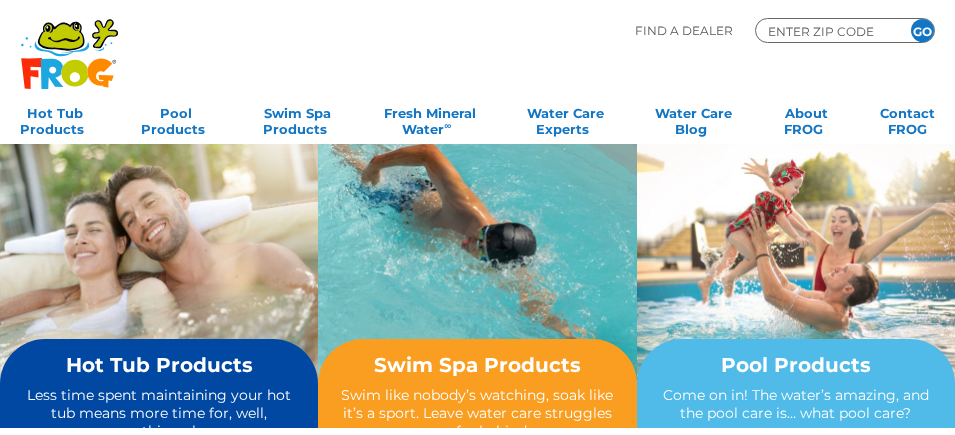 scroll, scrollTop: 0, scrollLeft: 0, axis: both 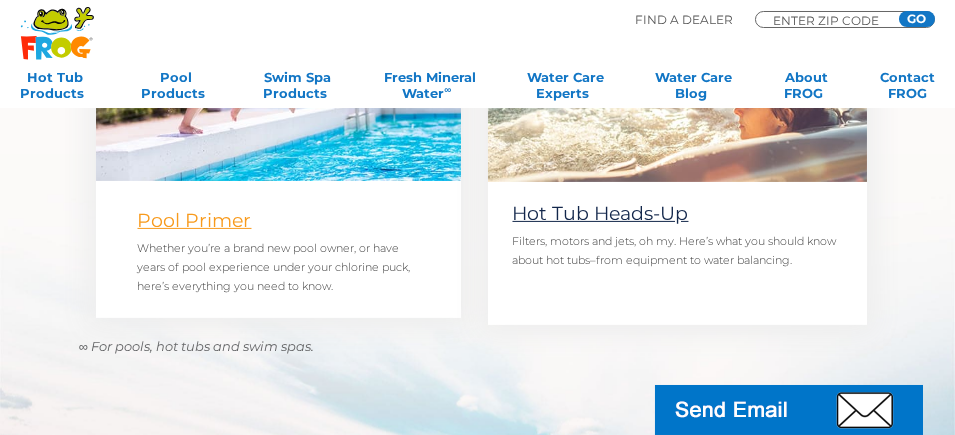 click on "Pool Primer" at bounding box center [195, 220] 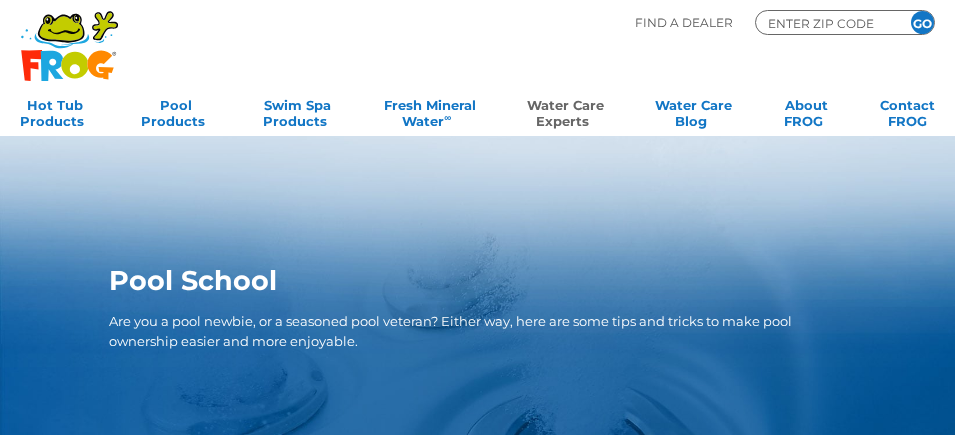 scroll, scrollTop: 0, scrollLeft: 0, axis: both 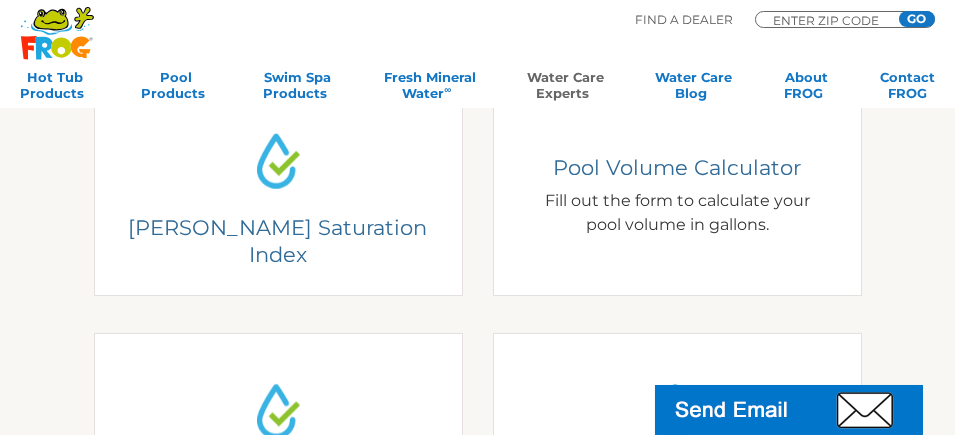 click on "Pool Volume Calculator Fill out the form to calculate your pool volume in gallons." at bounding box center (677, 195) 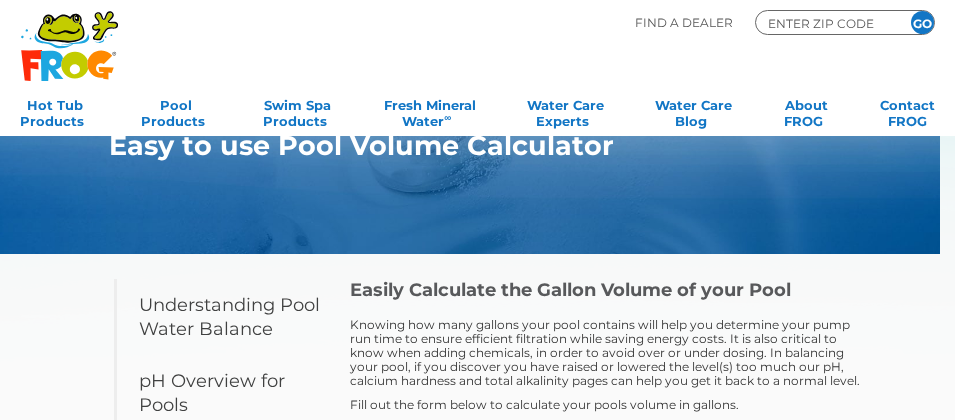 scroll, scrollTop: 0, scrollLeft: 0, axis: both 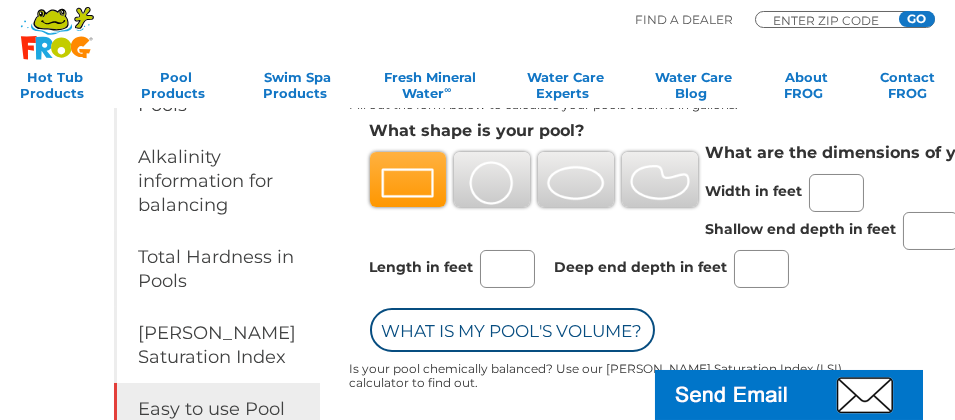 click on "Length in feet" at bounding box center (507, 269) 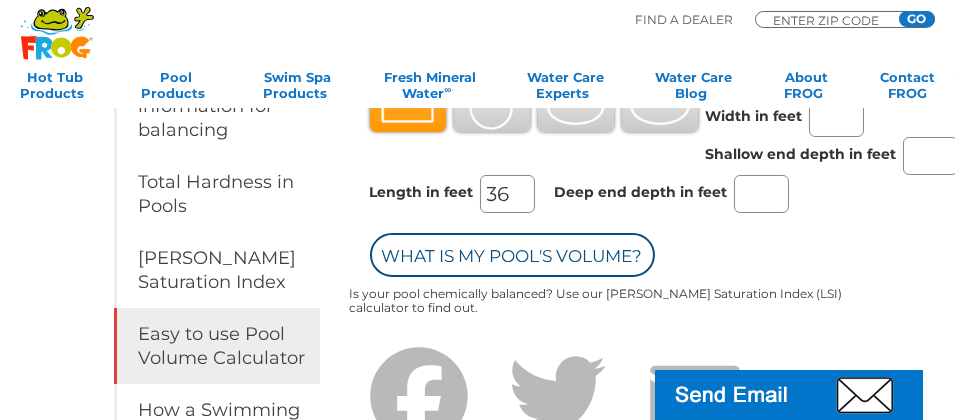 scroll, scrollTop: 400, scrollLeft: 0, axis: vertical 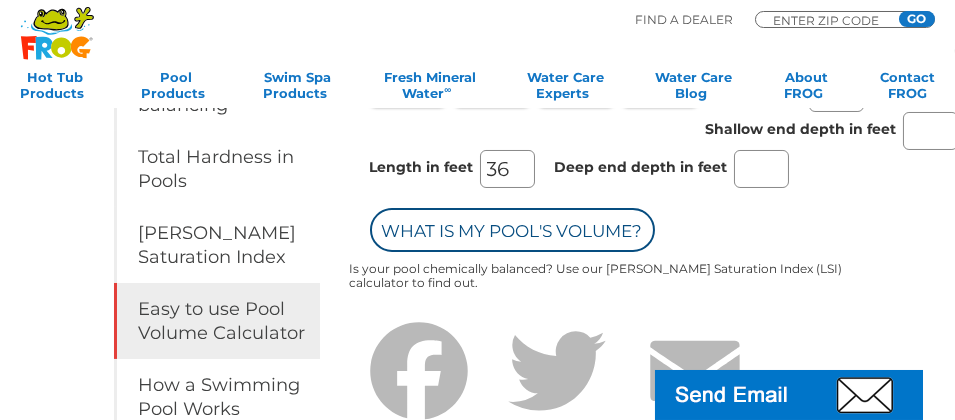 type on "36" 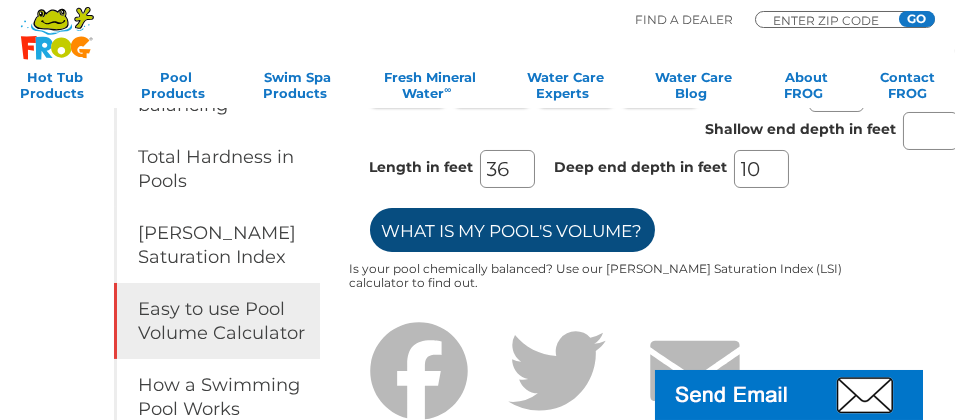 type on "10" 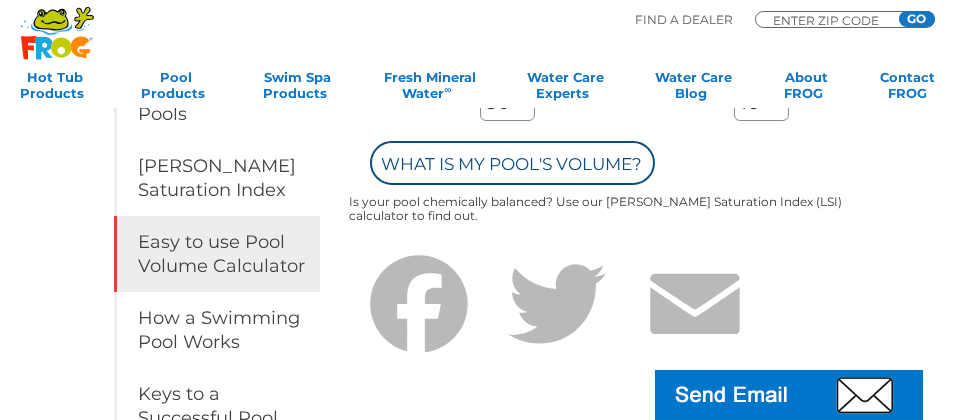 scroll, scrollTop: 400, scrollLeft: 0, axis: vertical 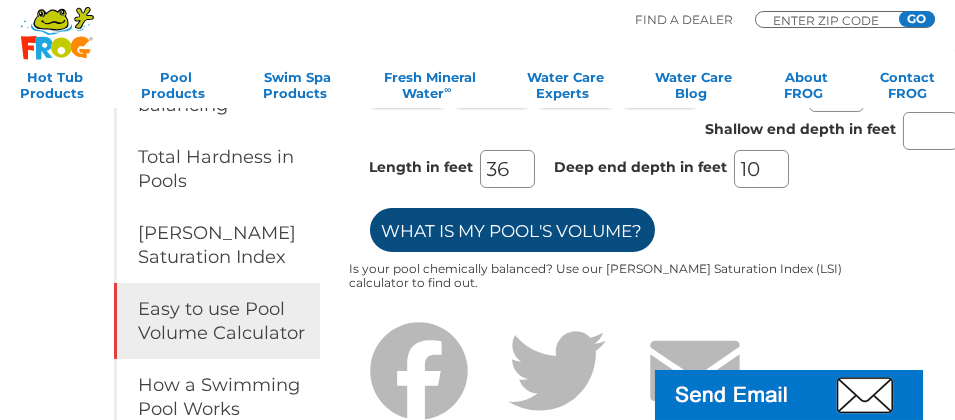 click on "What is my Pool's Volume?" at bounding box center [512, 230] 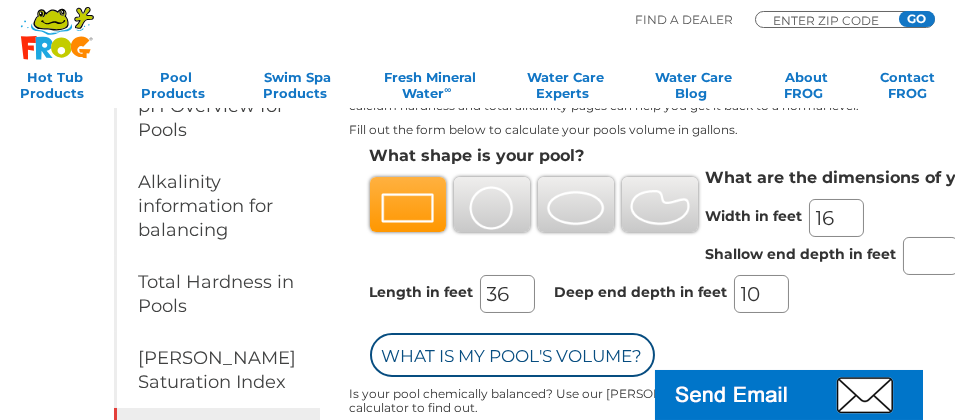scroll, scrollTop: 300, scrollLeft: 0, axis: vertical 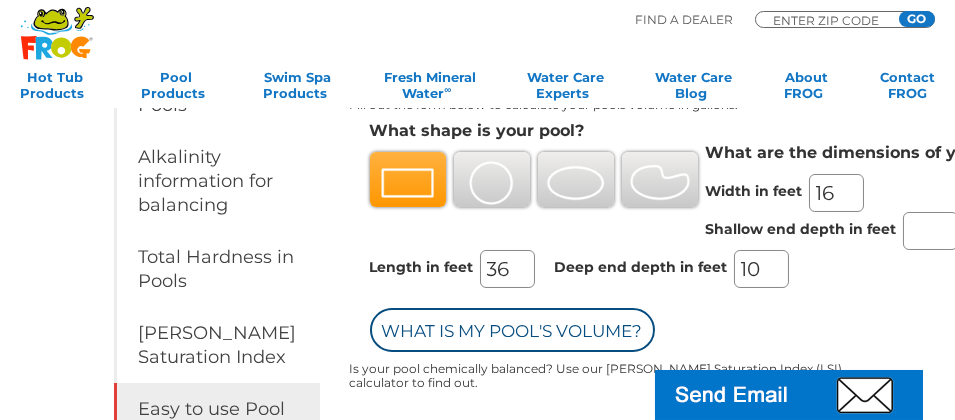 type on "16" 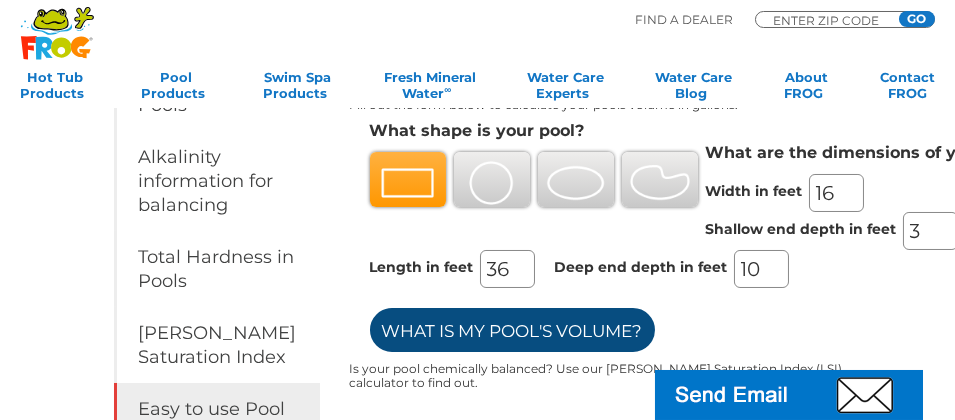type on "3" 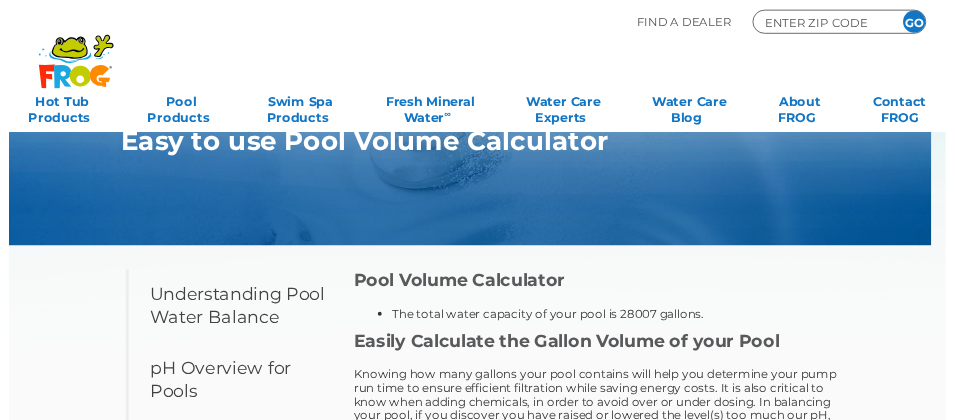 scroll, scrollTop: 0, scrollLeft: 0, axis: both 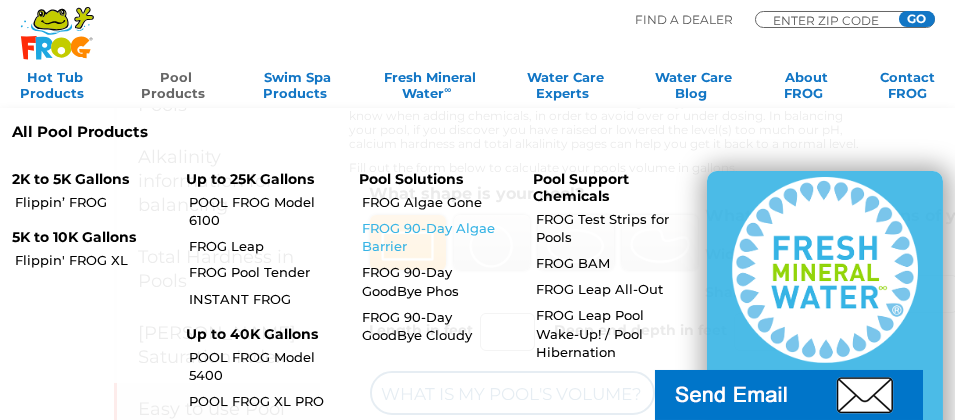 click on "FROG 90-Day Algae Barrier" at bounding box center [439, 237] 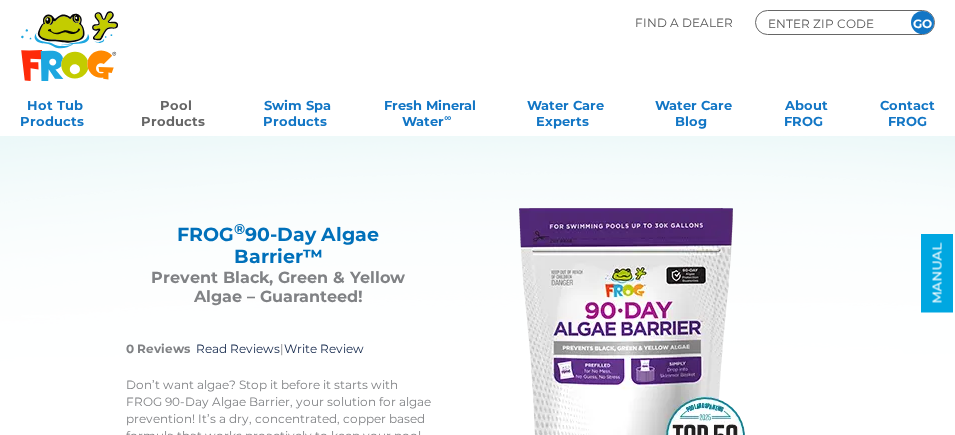 scroll, scrollTop: 0, scrollLeft: 0, axis: both 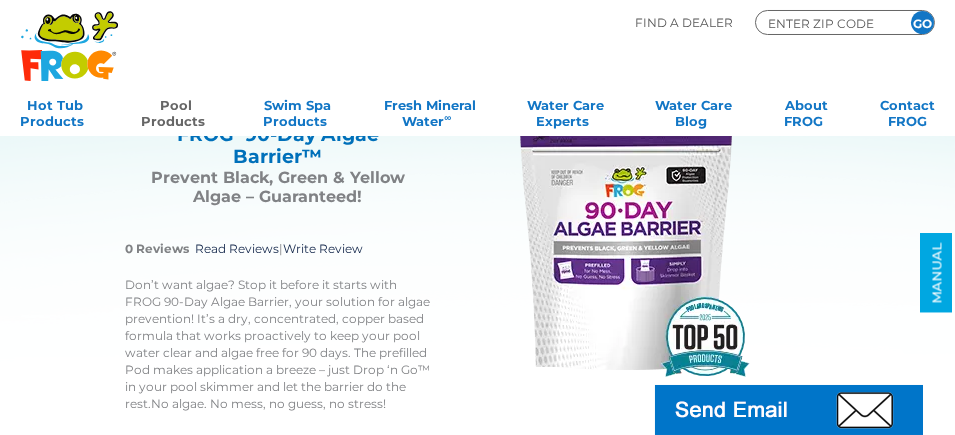 click on "Pool  Products" at bounding box center (176, 111) 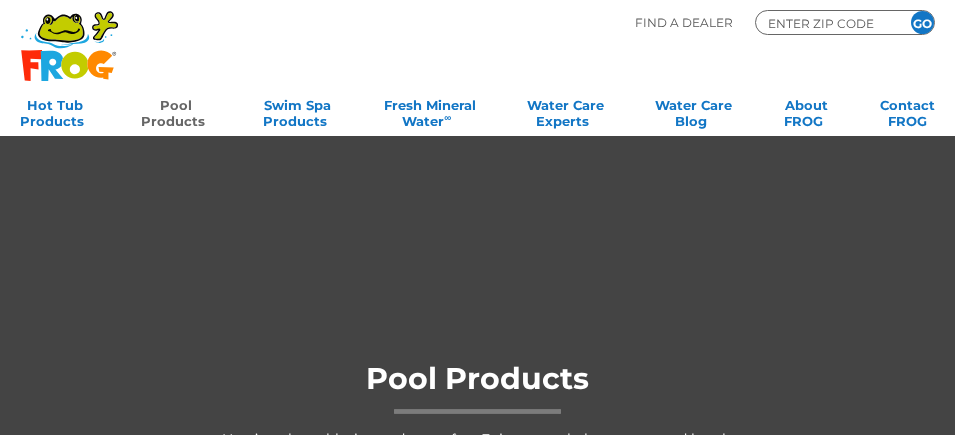 scroll, scrollTop: 100, scrollLeft: 0, axis: vertical 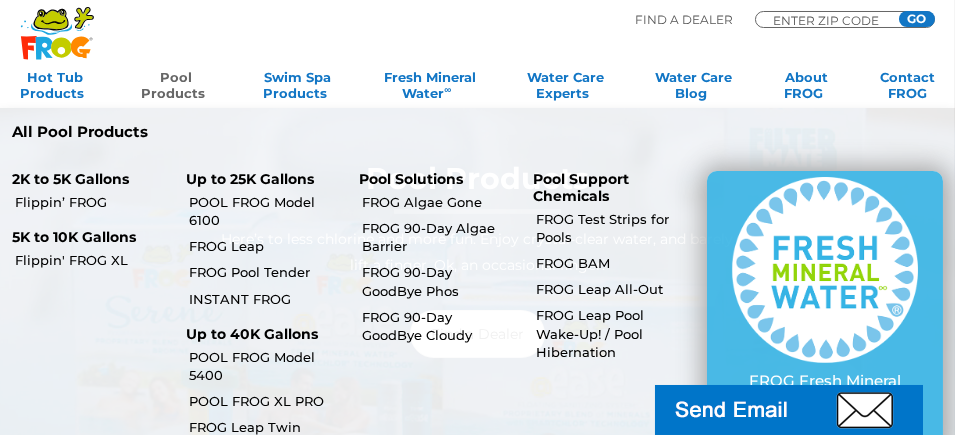 click on "Pool  Products" at bounding box center (176, 89) 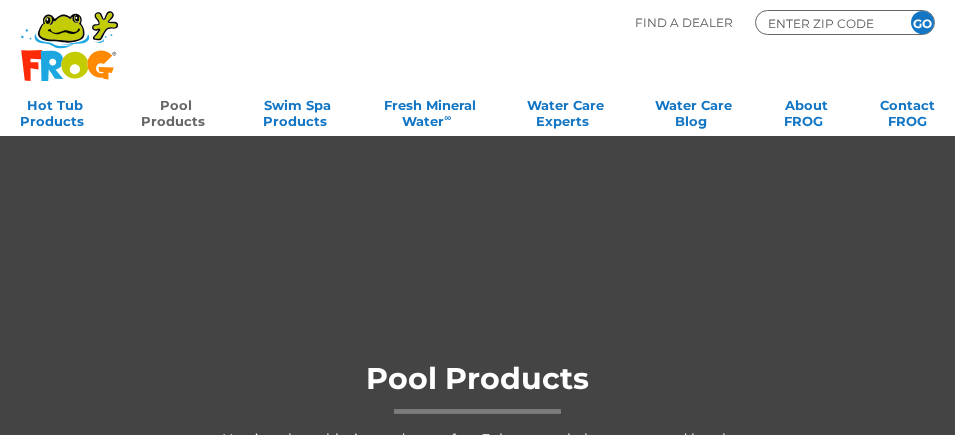 scroll, scrollTop: 0, scrollLeft: 0, axis: both 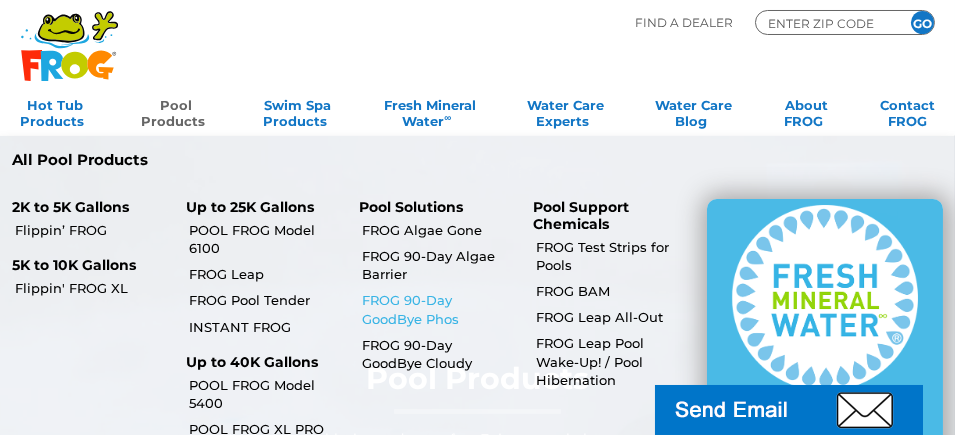 click on "FROG 90-Day GoodBye Phos" at bounding box center (439, 309) 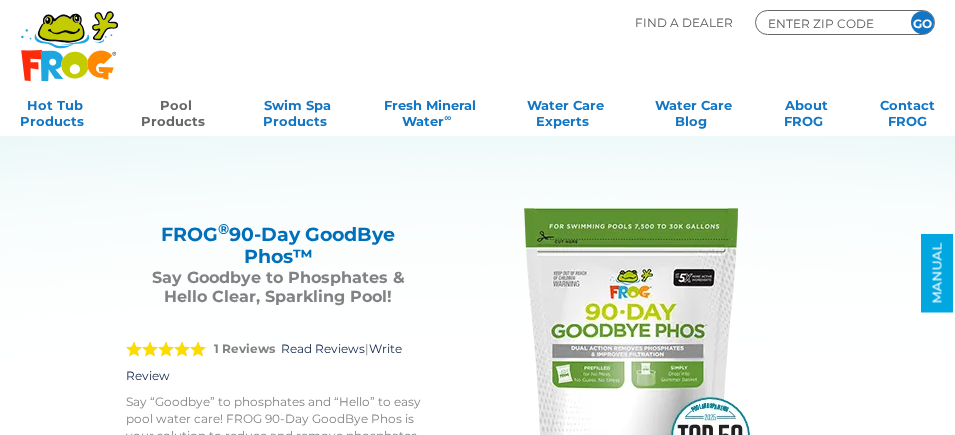 scroll, scrollTop: 0, scrollLeft: 0, axis: both 